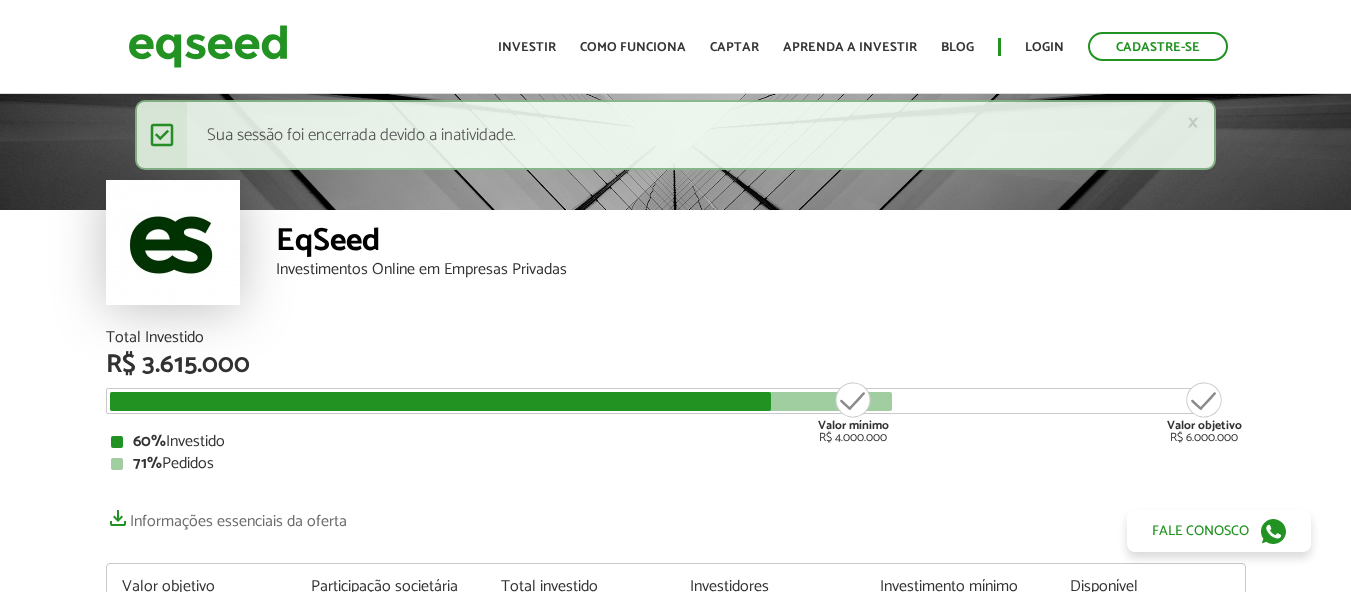 scroll, scrollTop: 0, scrollLeft: 0, axis: both 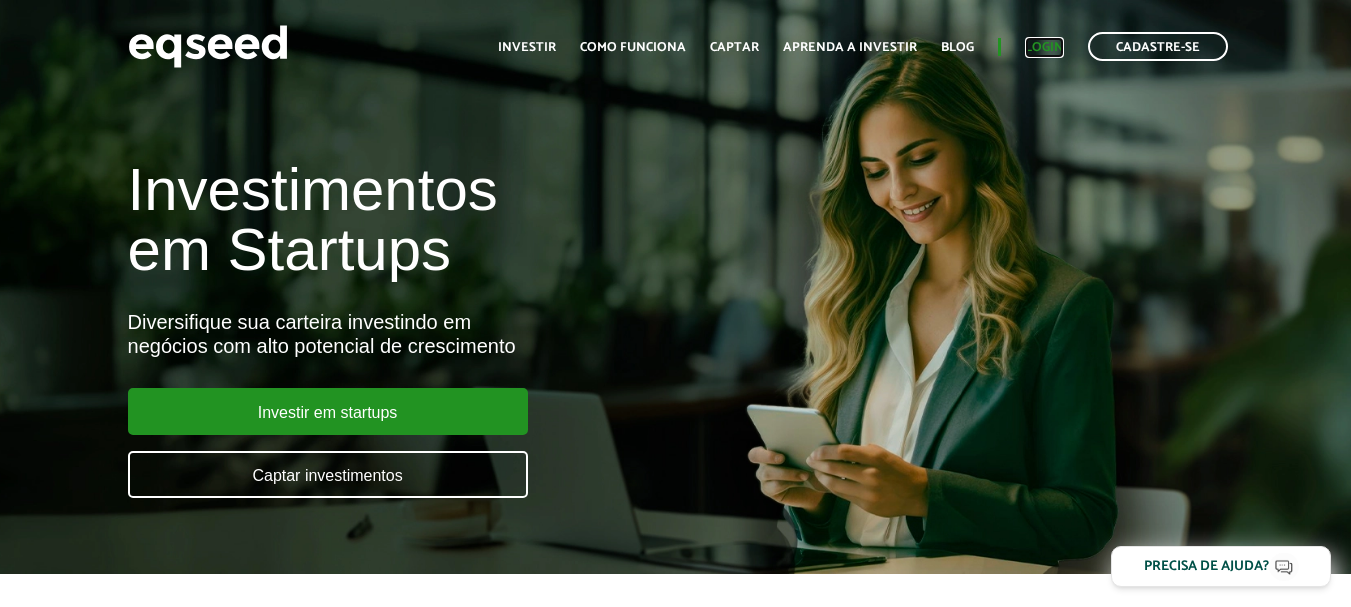 click on "Login" at bounding box center [1044, 47] 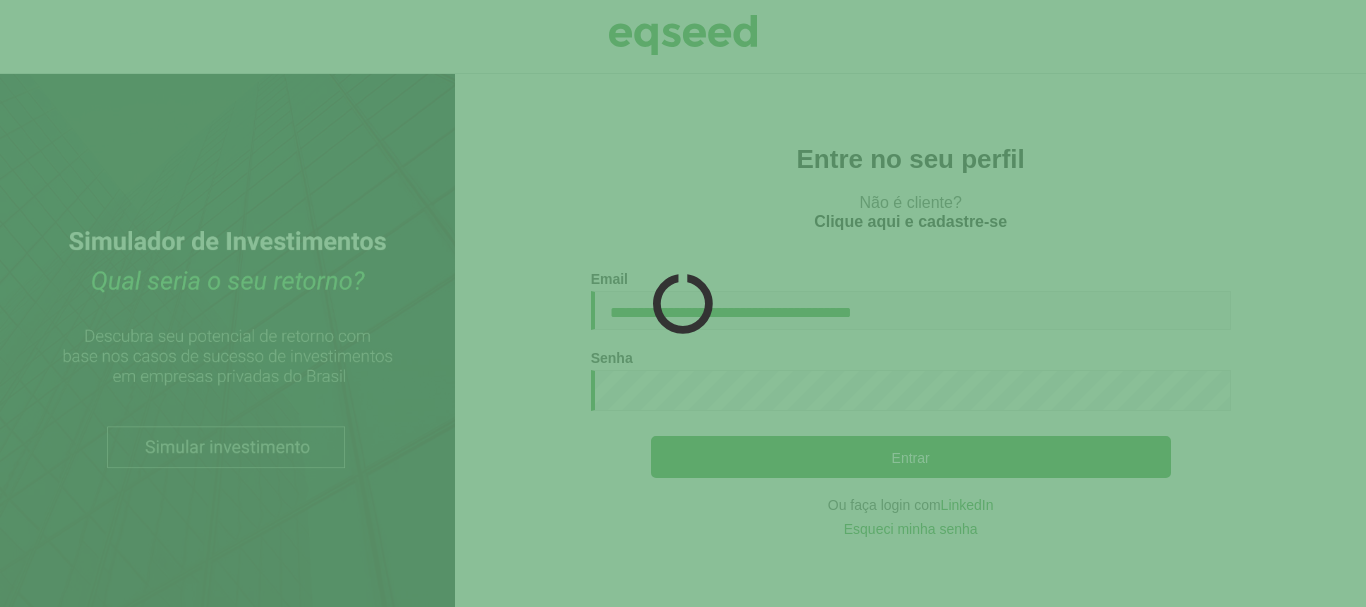 scroll, scrollTop: 0, scrollLeft: 0, axis: both 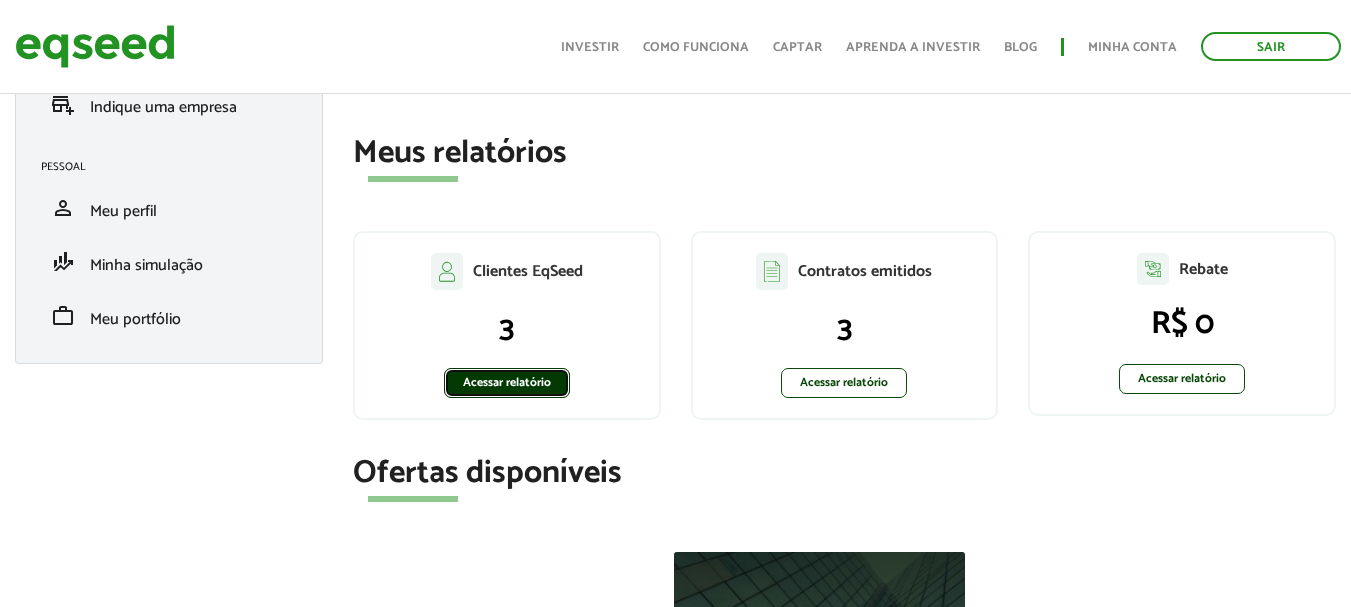 click on "Acessar relatório" at bounding box center (507, 383) 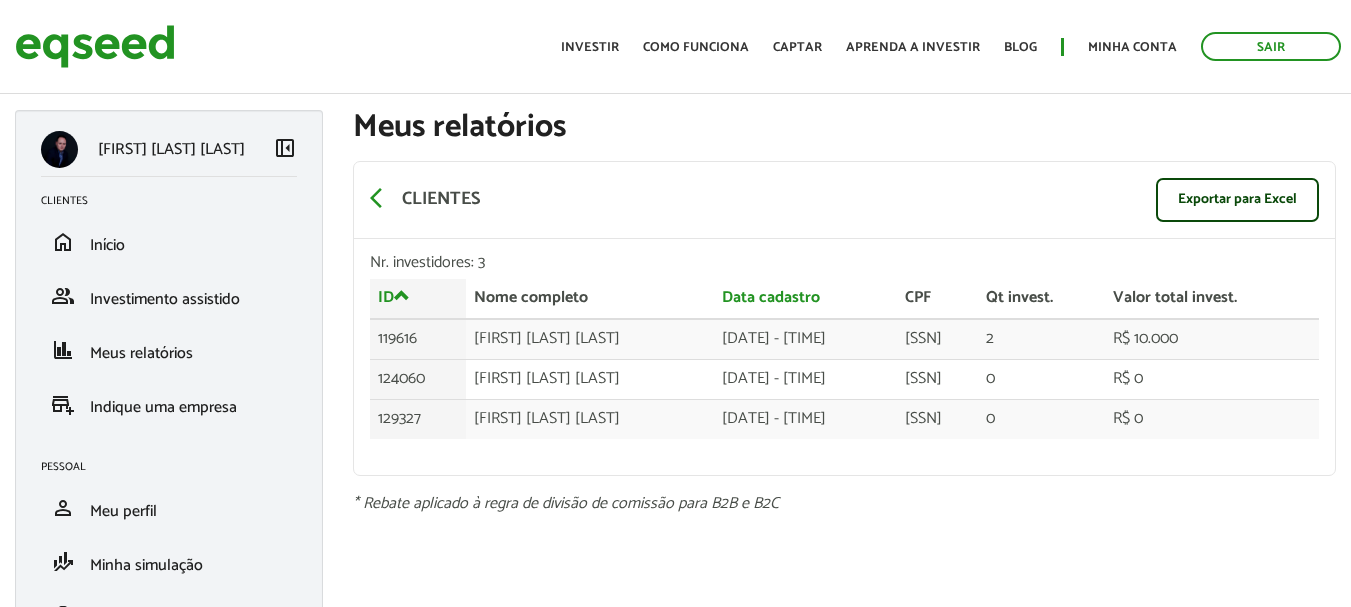 scroll, scrollTop: 0, scrollLeft: 0, axis: both 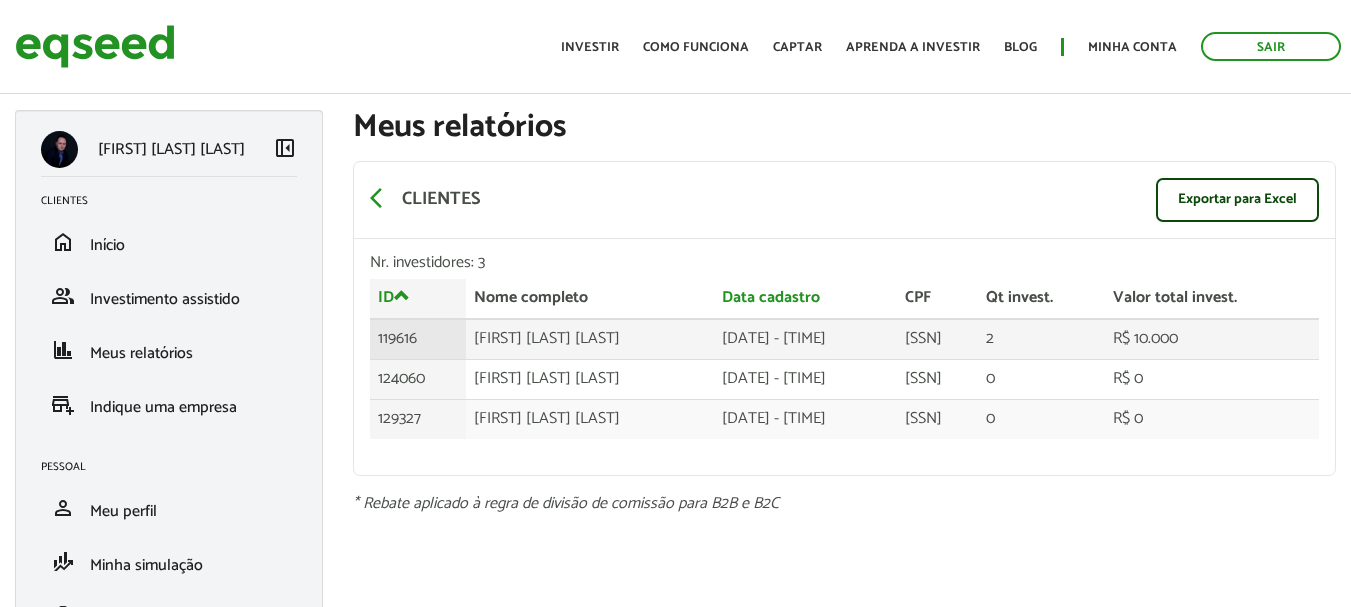 click on "R$ 10.000" at bounding box center (1212, 339) 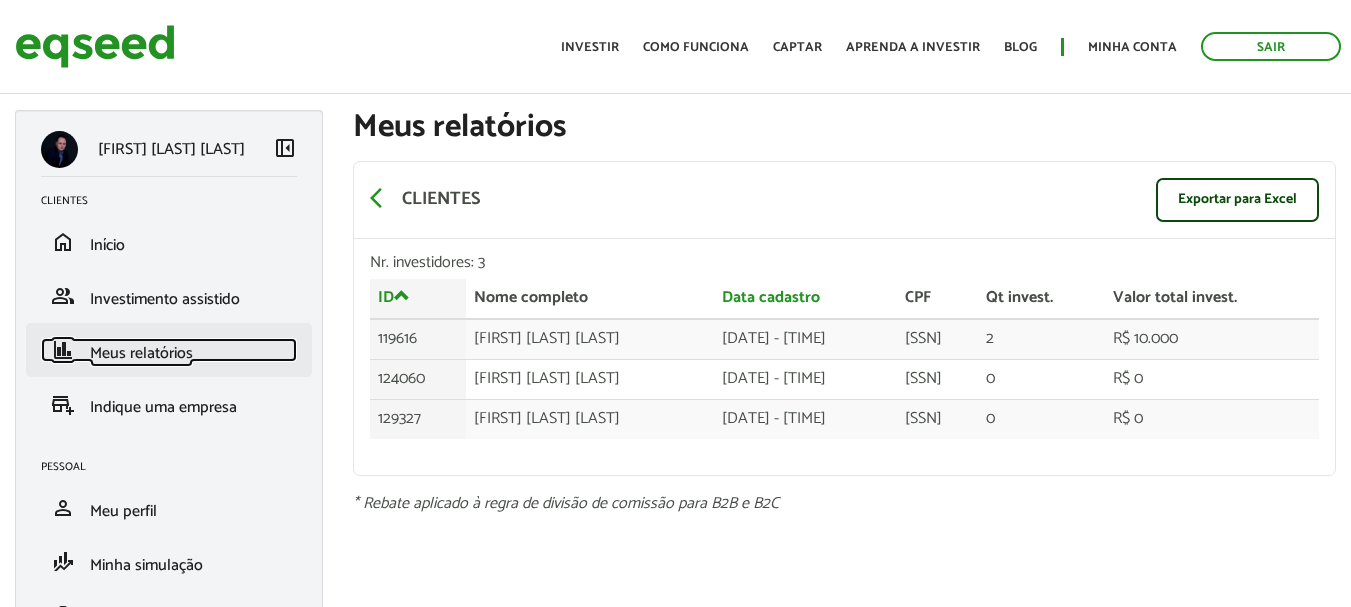 click on "Meus relatórios" at bounding box center (141, 353) 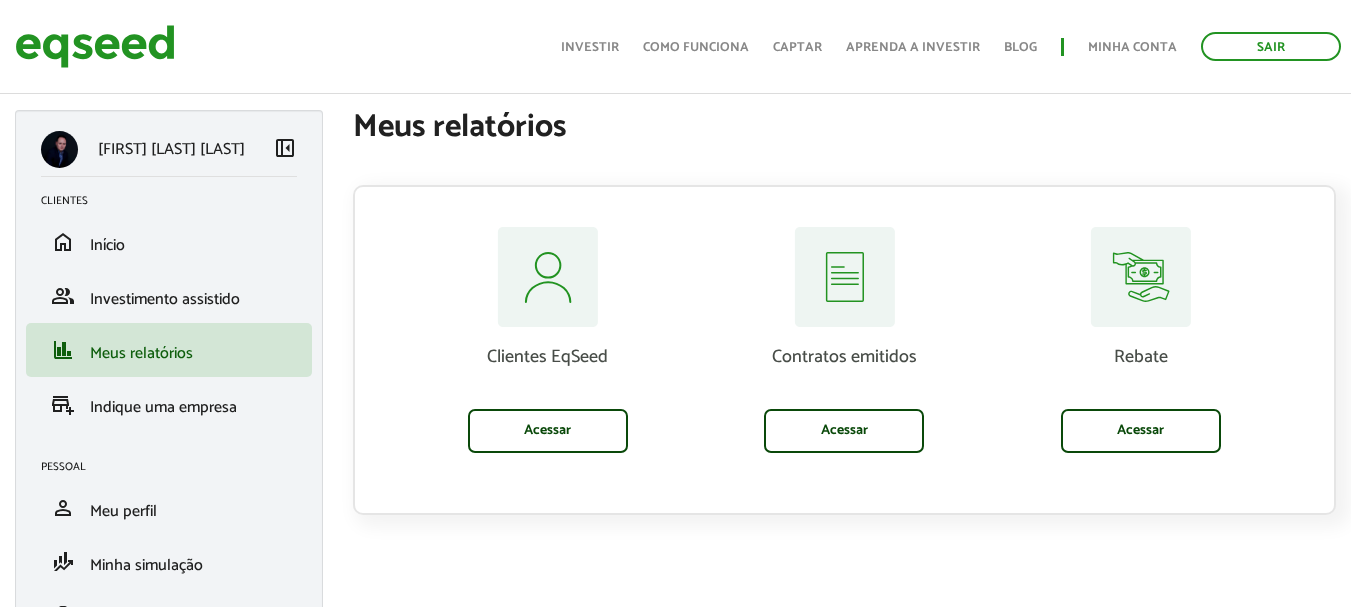 scroll, scrollTop: 100, scrollLeft: 0, axis: vertical 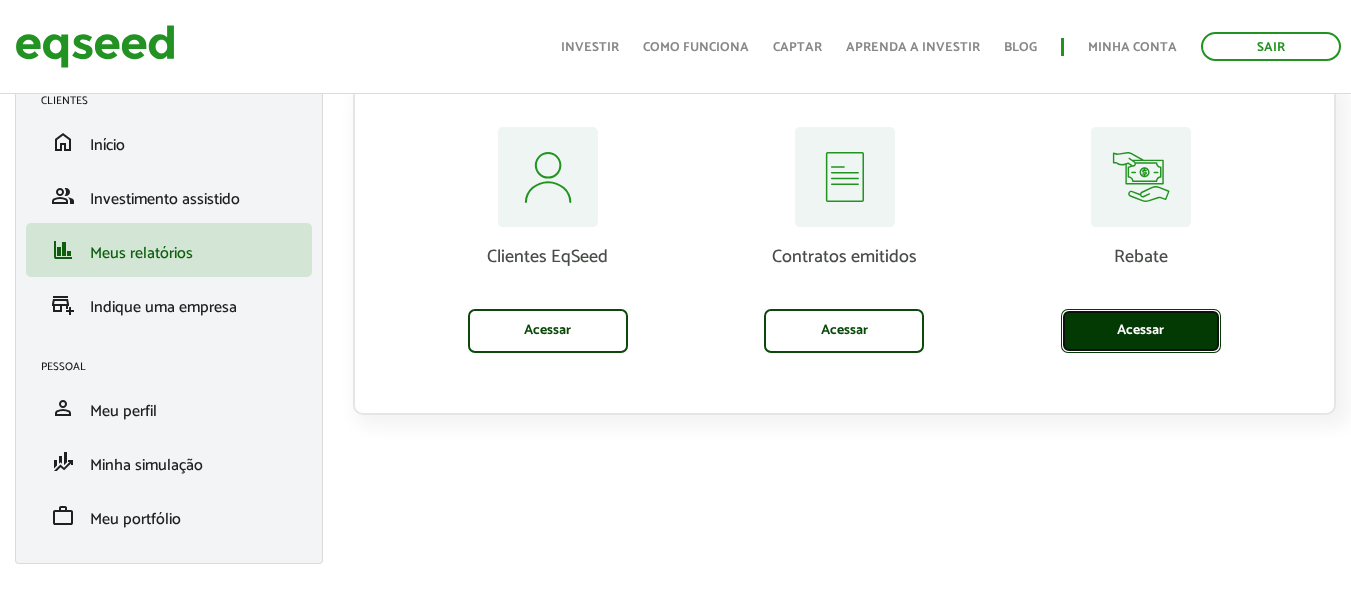 click on "Acessar" at bounding box center [1141, 331] 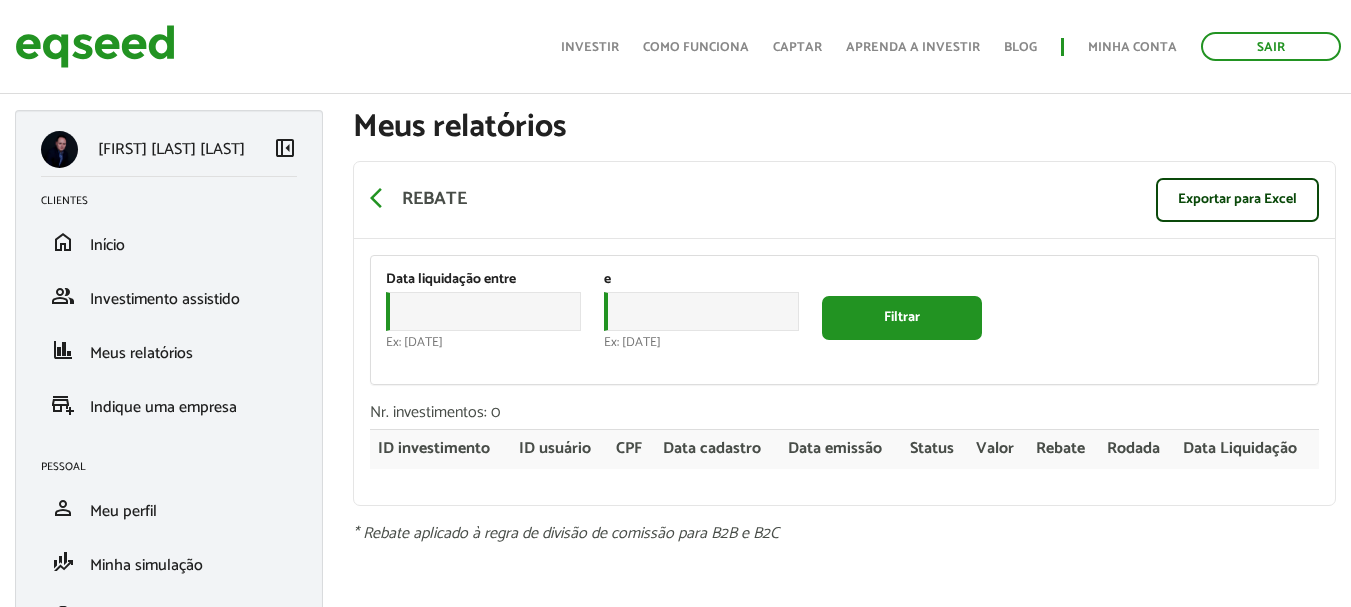 scroll, scrollTop: 119, scrollLeft: 0, axis: vertical 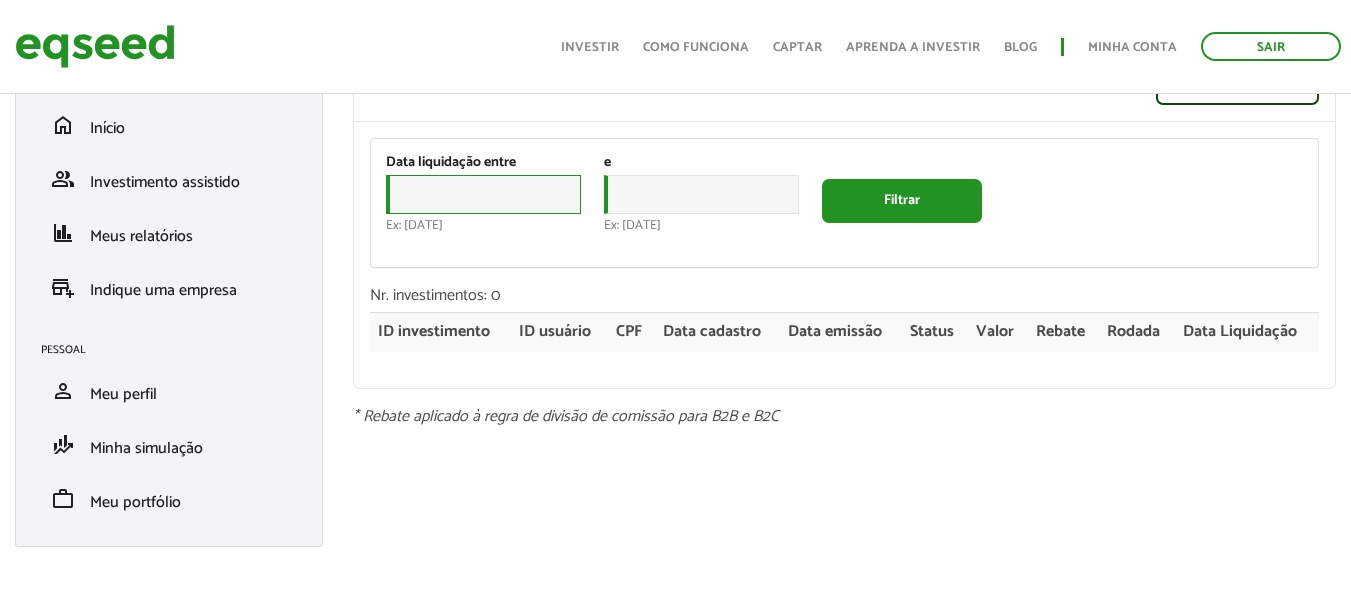click on "Data" at bounding box center (483, 194) 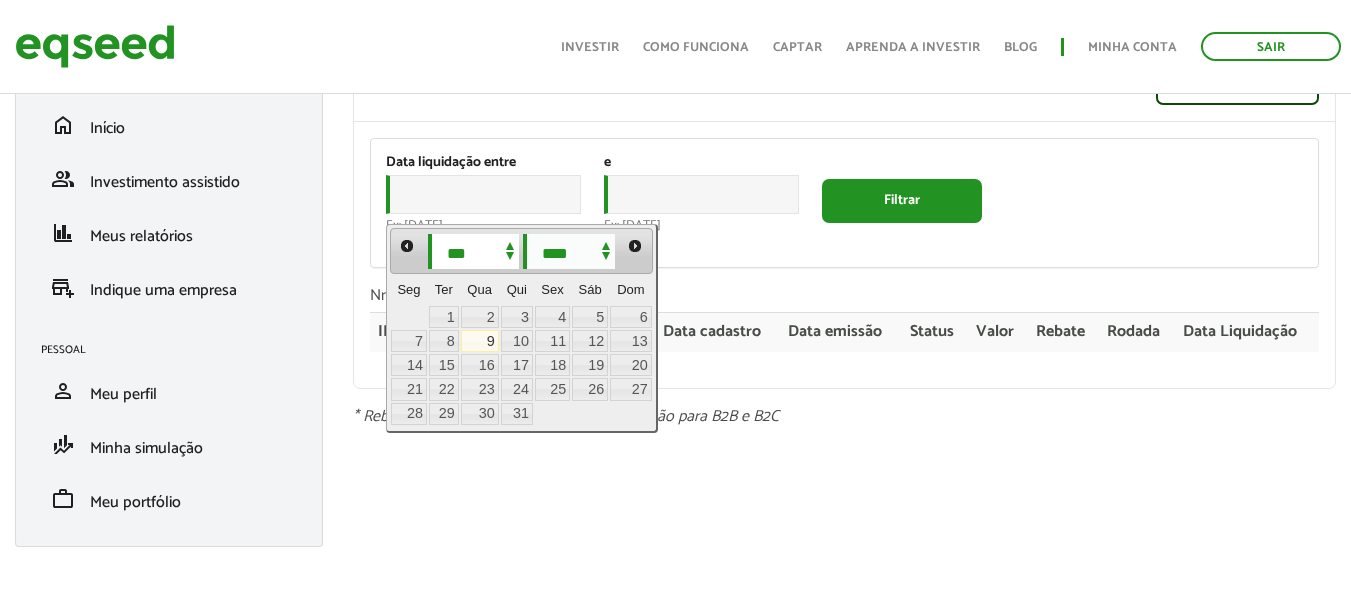 click on "*** *** *** *** *** *** *** *** *** *** *** ***" at bounding box center (474, 251) 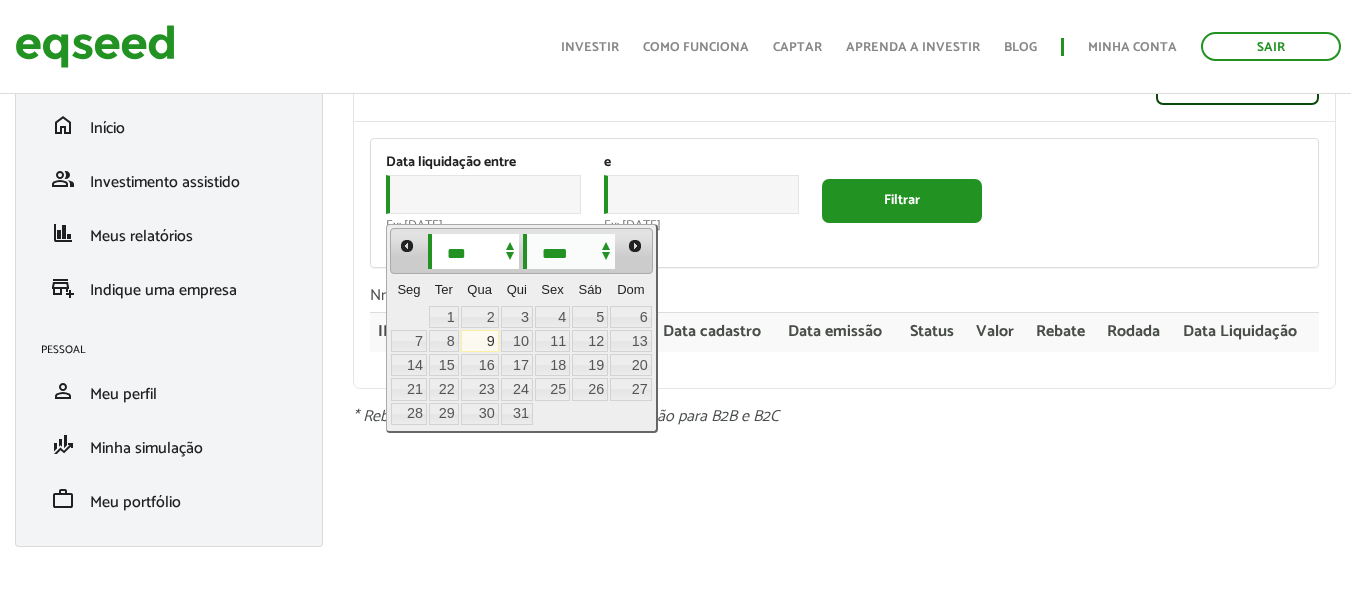 click on "*** *** *** *** *** *** *** *** *** *** *** ***" at bounding box center [474, 251] 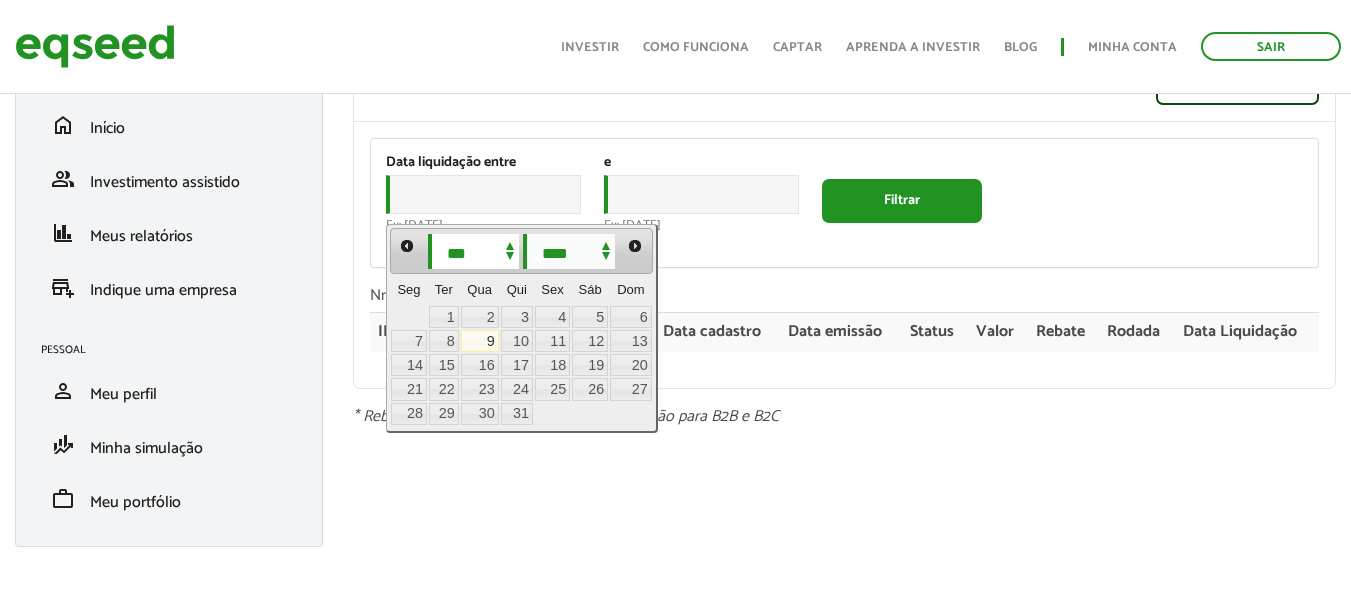 click on "*** *** *** *** *** *** *** *** *** *** *** ***" at bounding box center [474, 251] 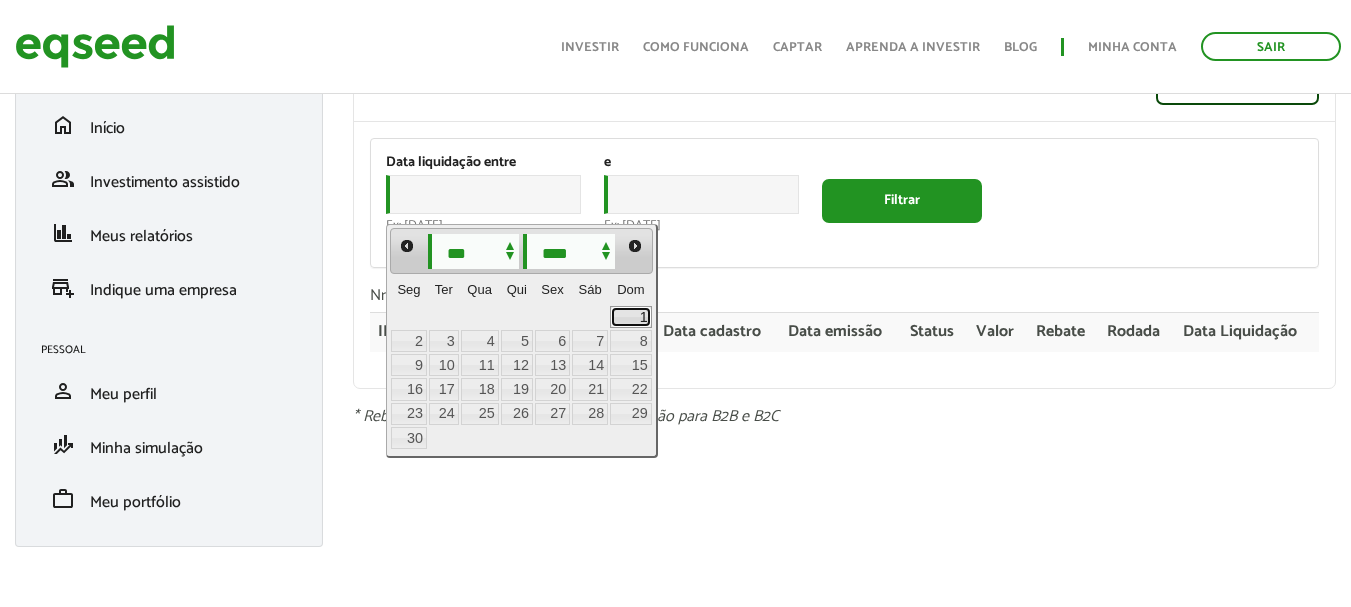 click on "1" at bounding box center [630, 317] 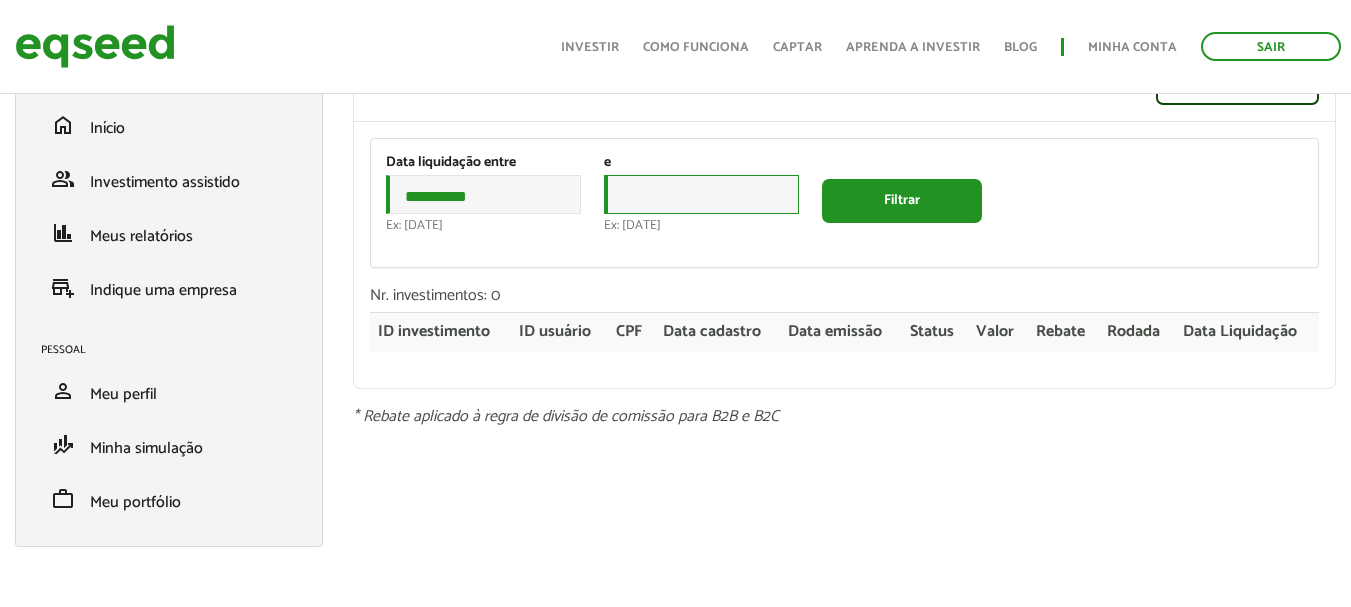 click on "Data" at bounding box center [701, 194] 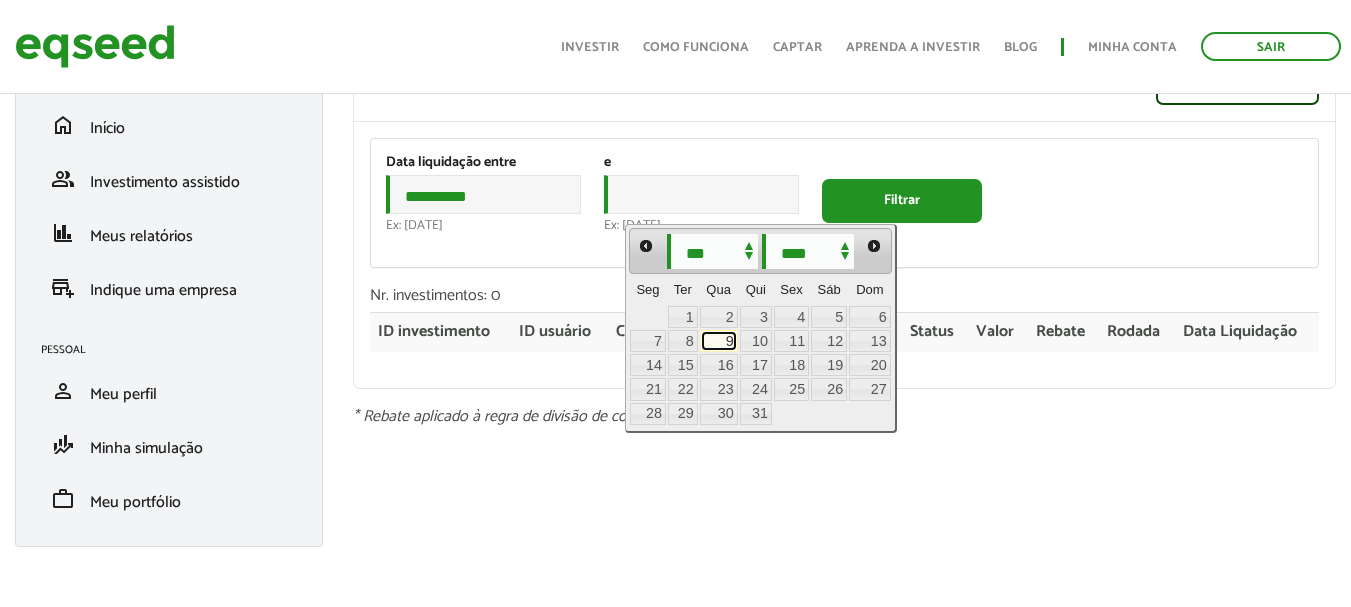 click on "9" at bounding box center (719, 341) 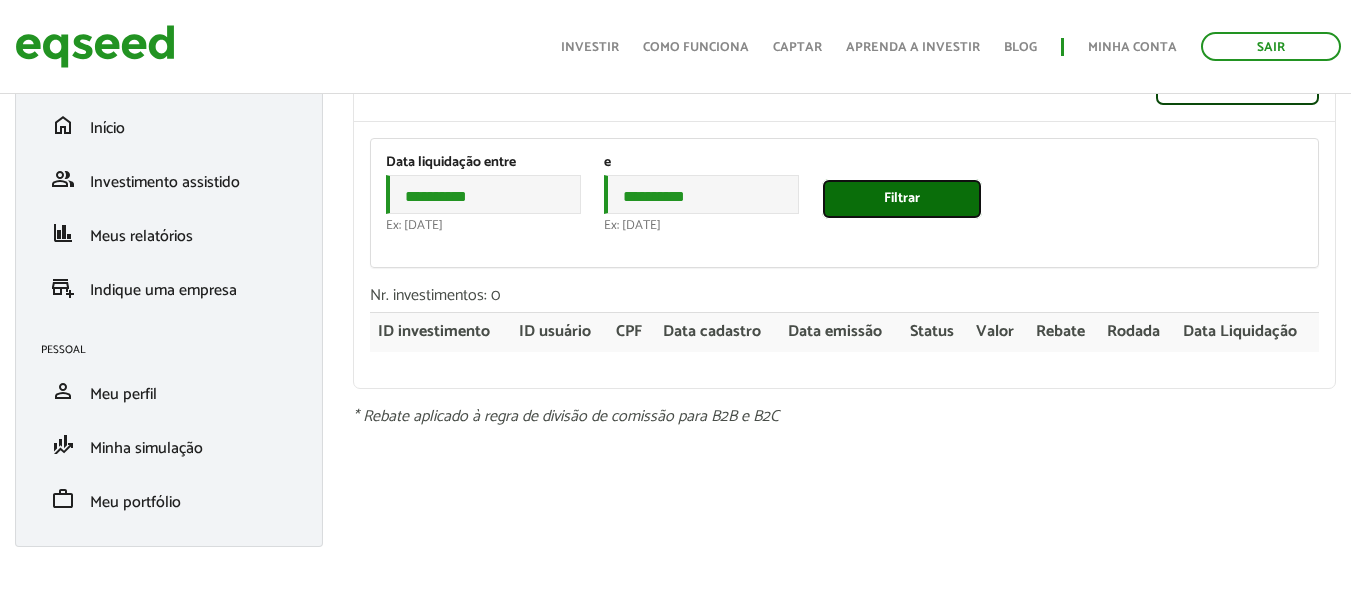 click on "Filtrar" at bounding box center [902, 199] 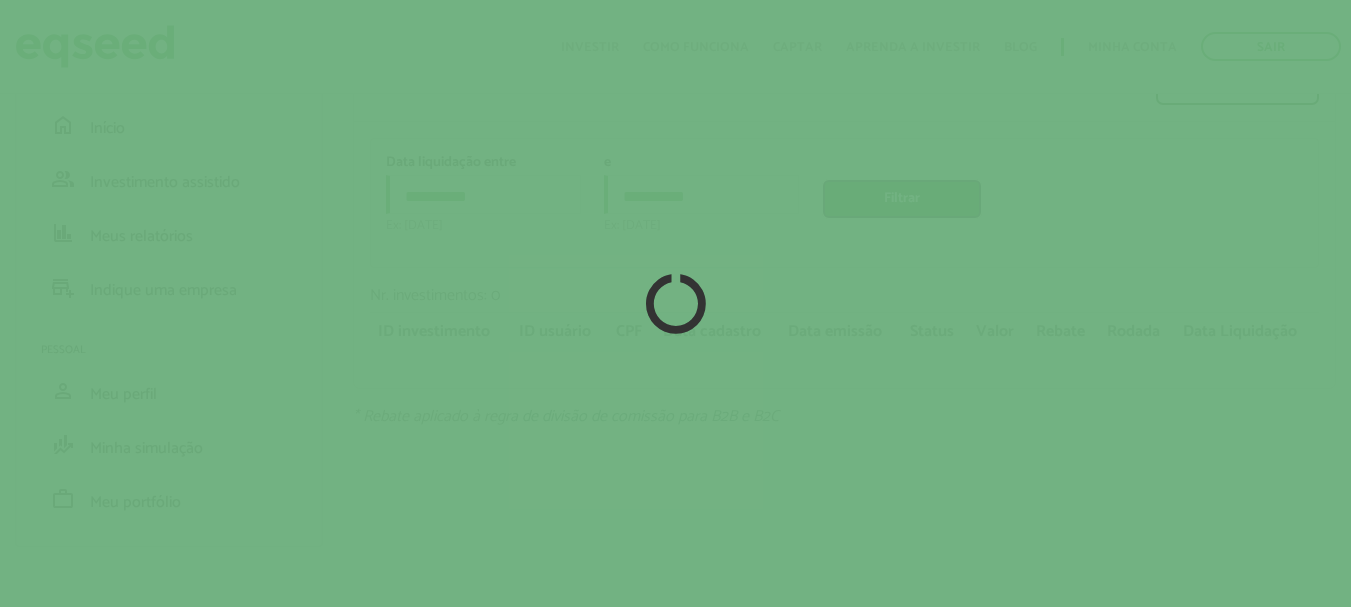 type on "Filtrar" 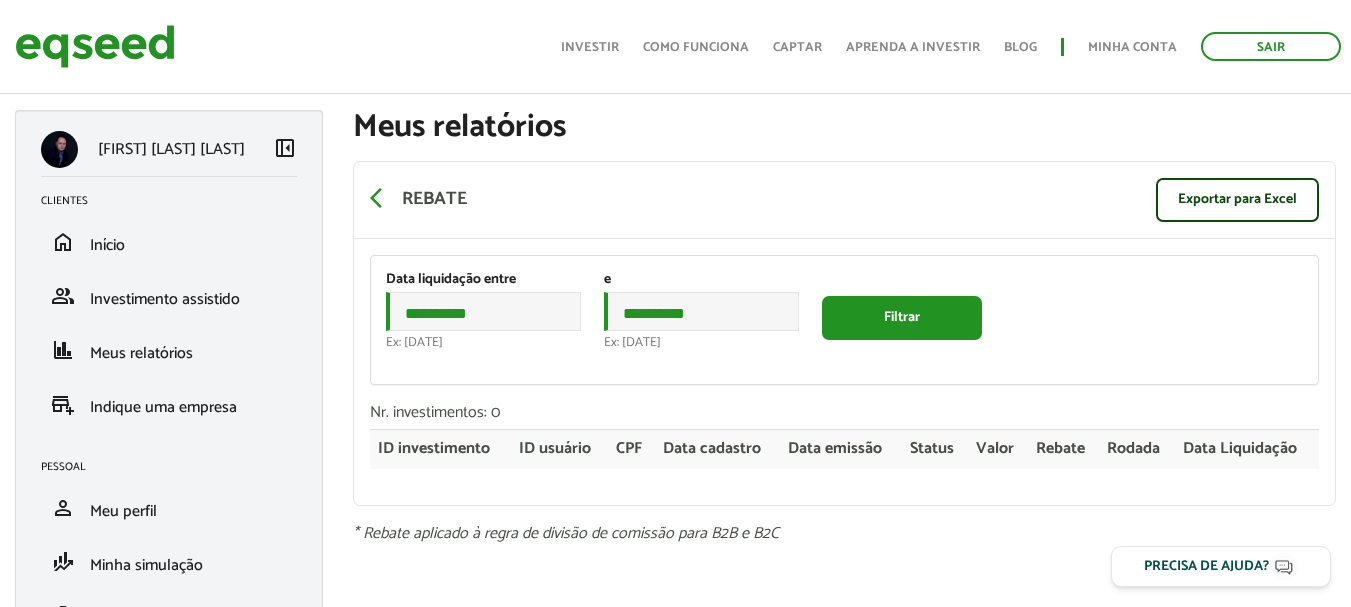 scroll, scrollTop: 119, scrollLeft: 0, axis: vertical 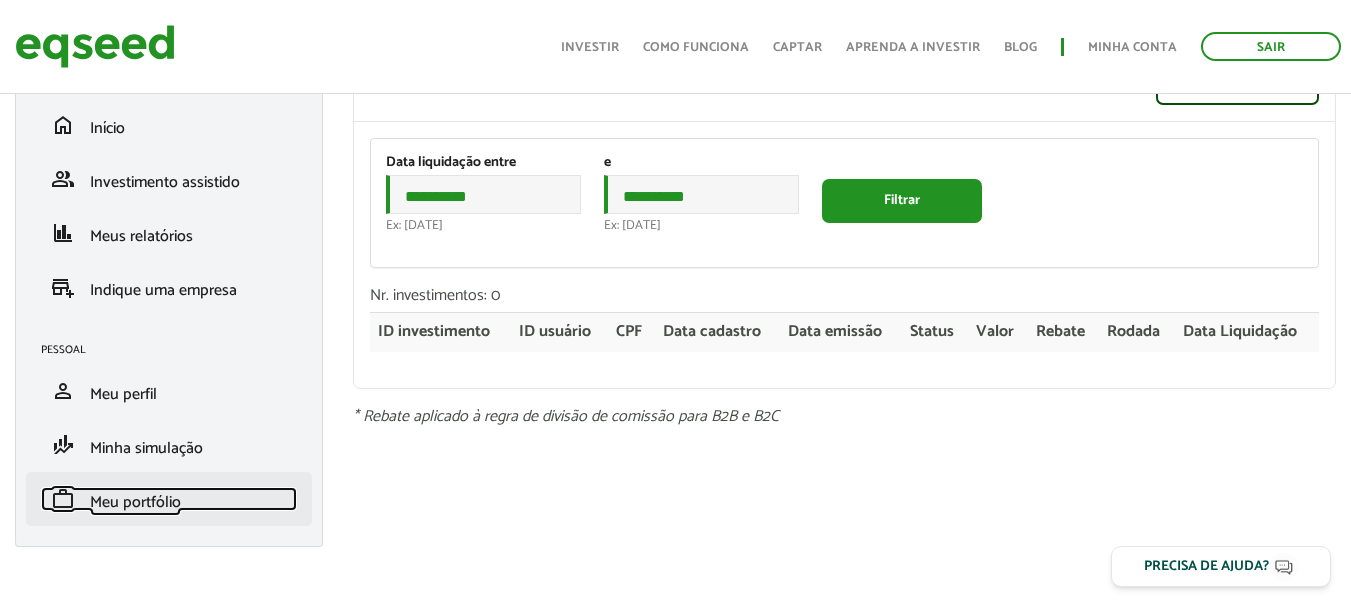 click on "Meu portfólio" at bounding box center [135, 502] 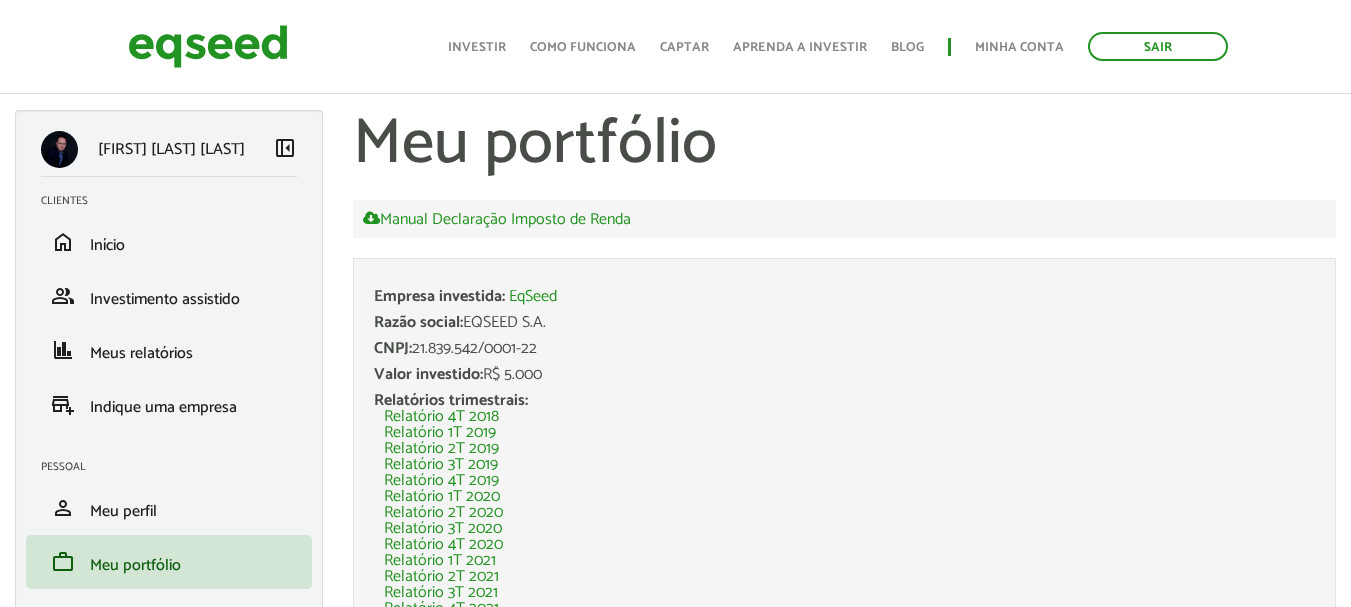 scroll, scrollTop: 563, scrollLeft: 0, axis: vertical 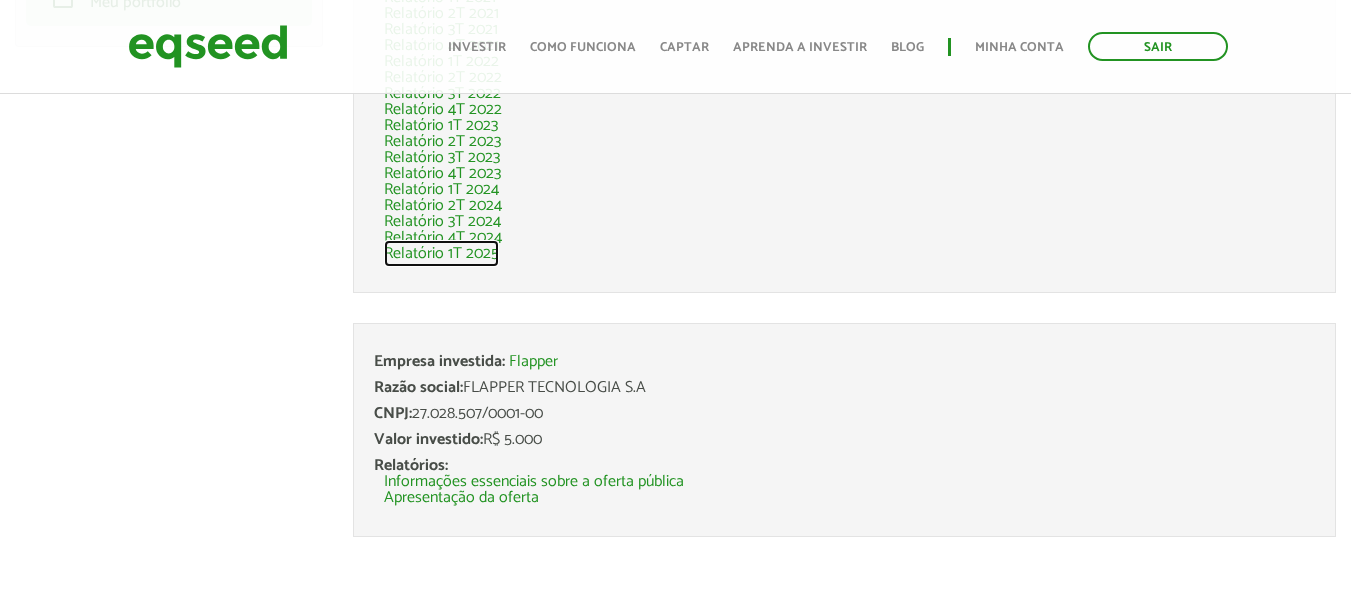 click on "Relatório 1T 2025" at bounding box center [441, 254] 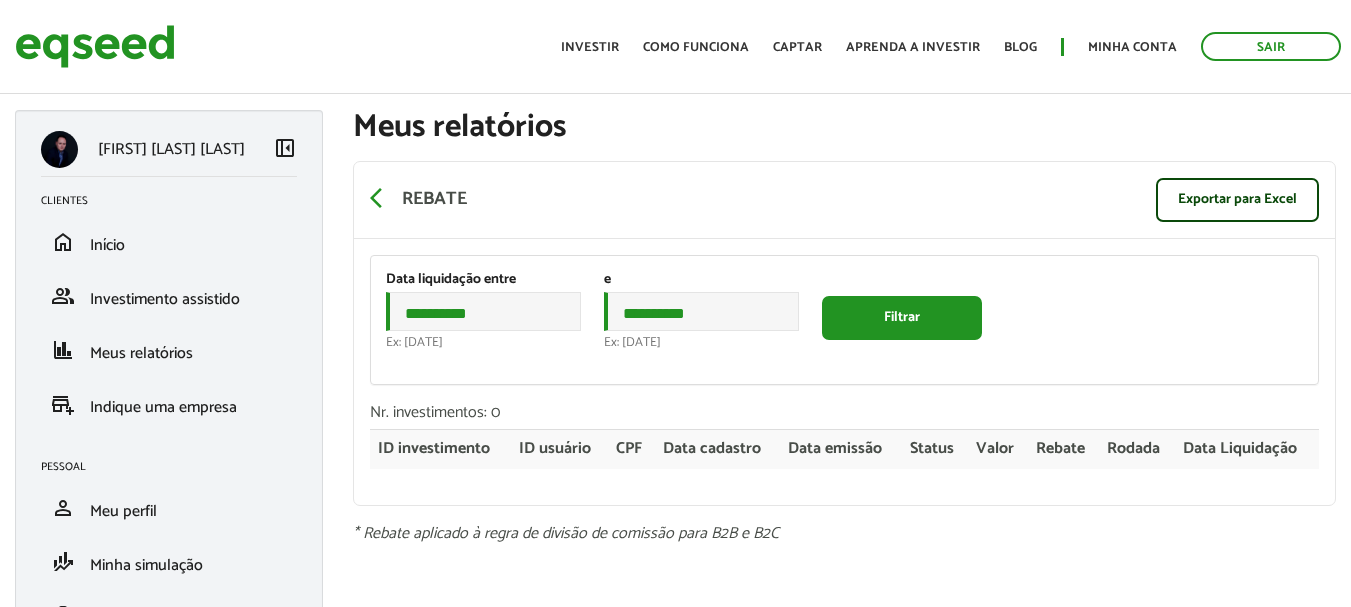 scroll, scrollTop: 0, scrollLeft: 0, axis: both 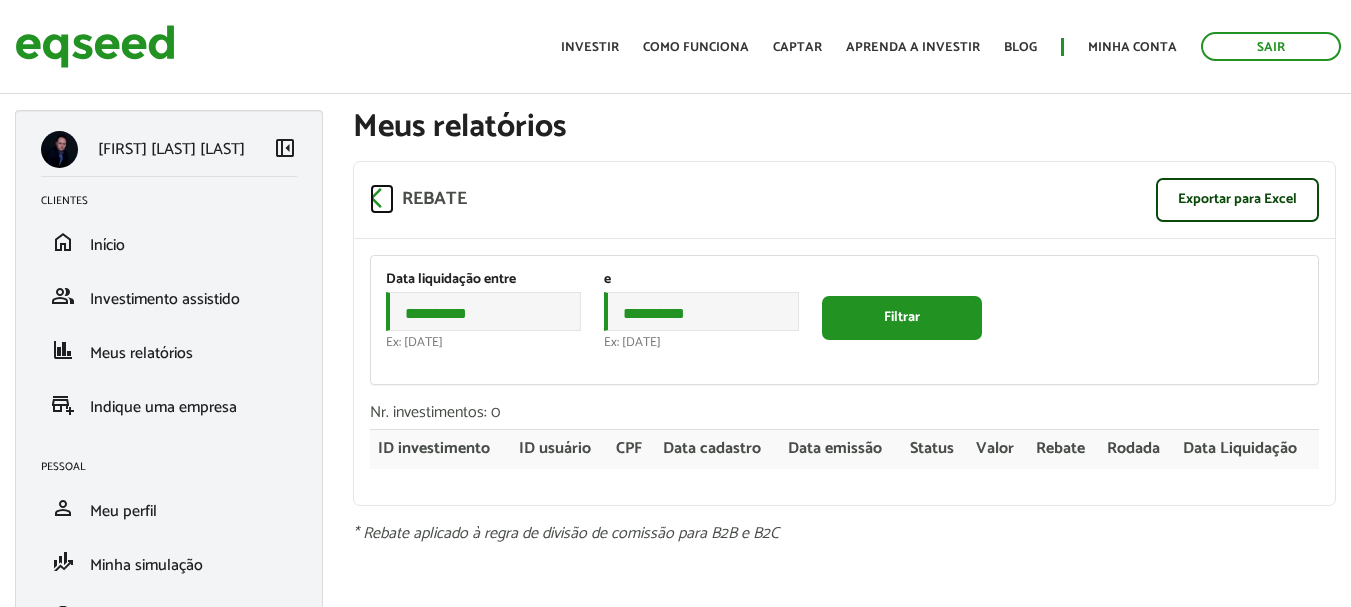 click on "arrow_back_ios" at bounding box center (382, 198) 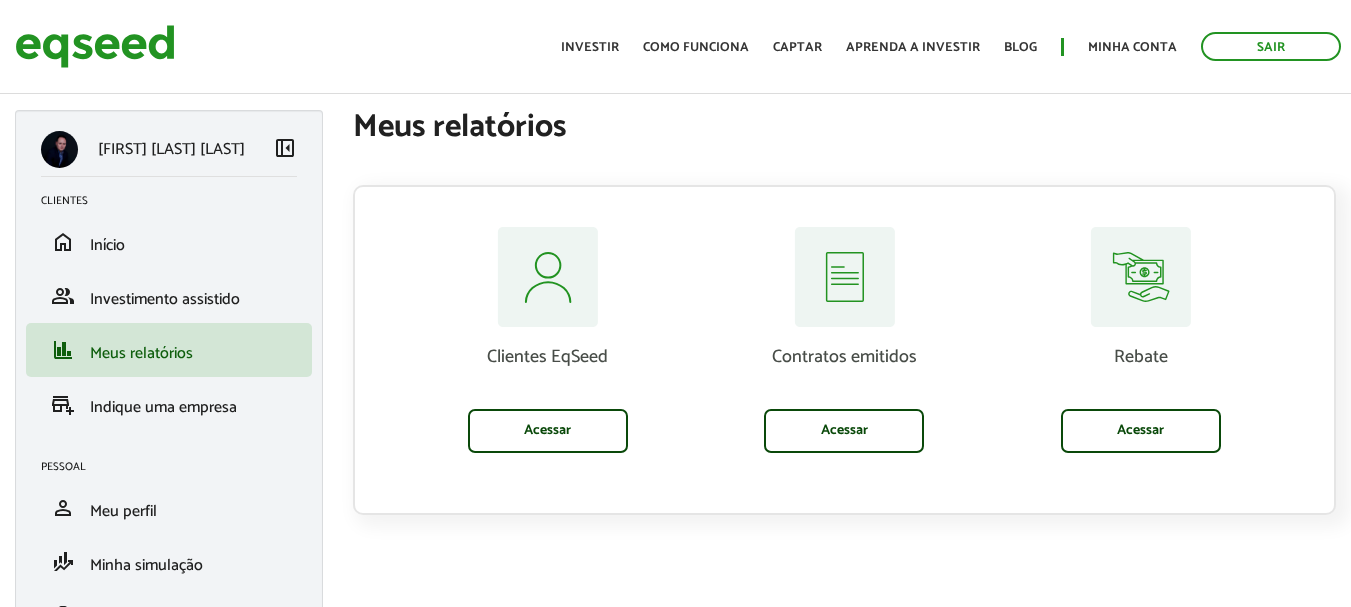 scroll, scrollTop: 0, scrollLeft: 0, axis: both 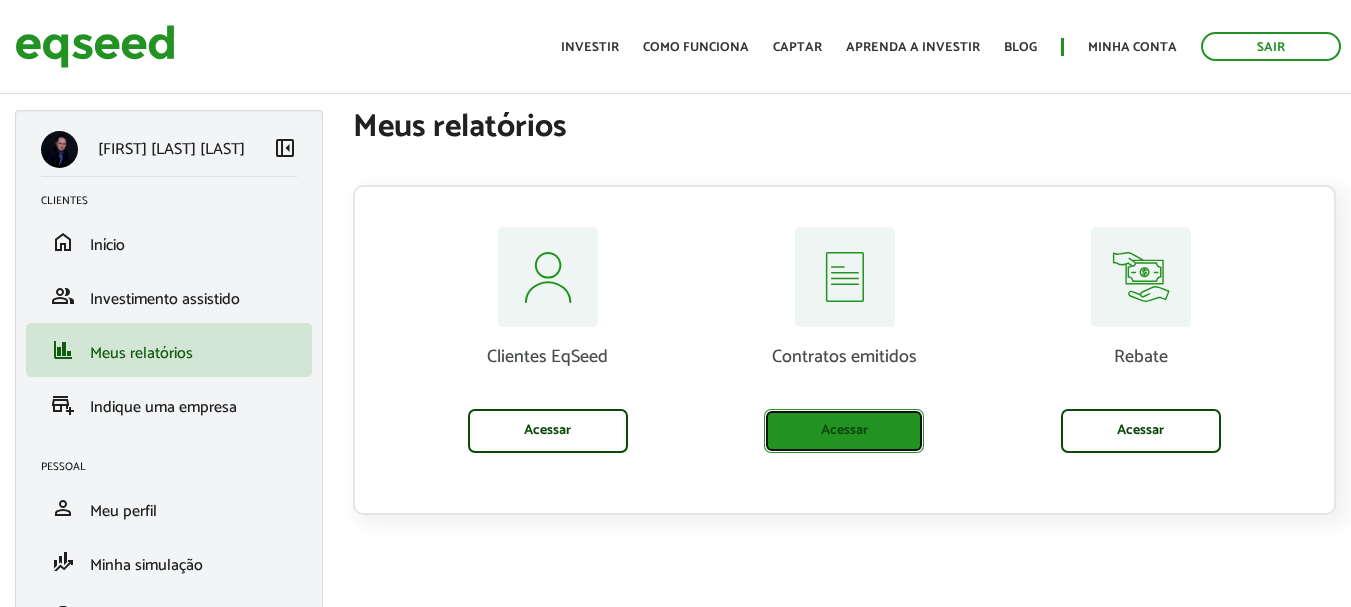click on "Acessar" at bounding box center [844, 431] 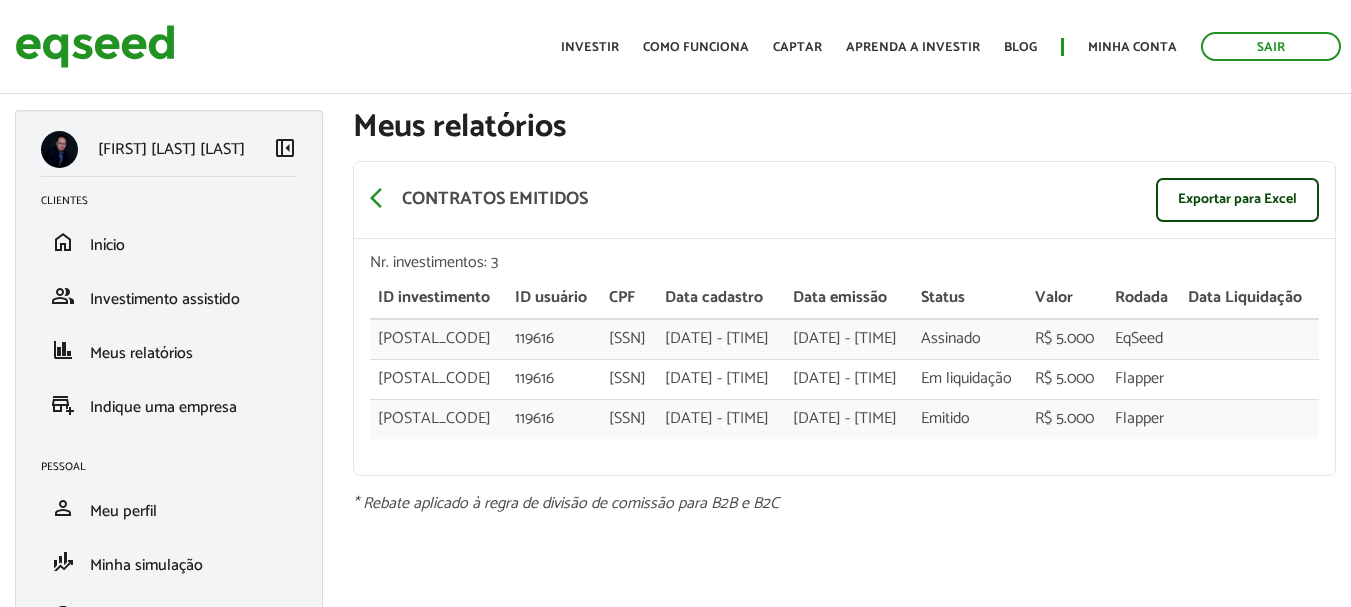 scroll, scrollTop: 0, scrollLeft: 0, axis: both 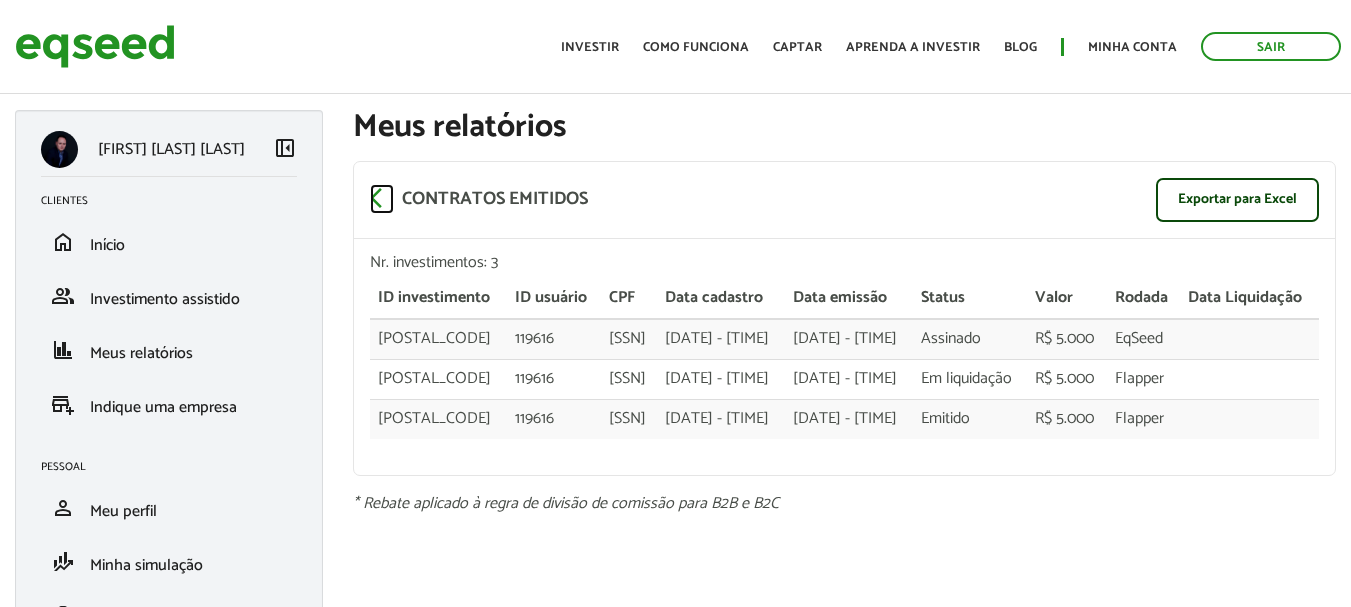 click on "arrow_back_ios" at bounding box center [382, 198] 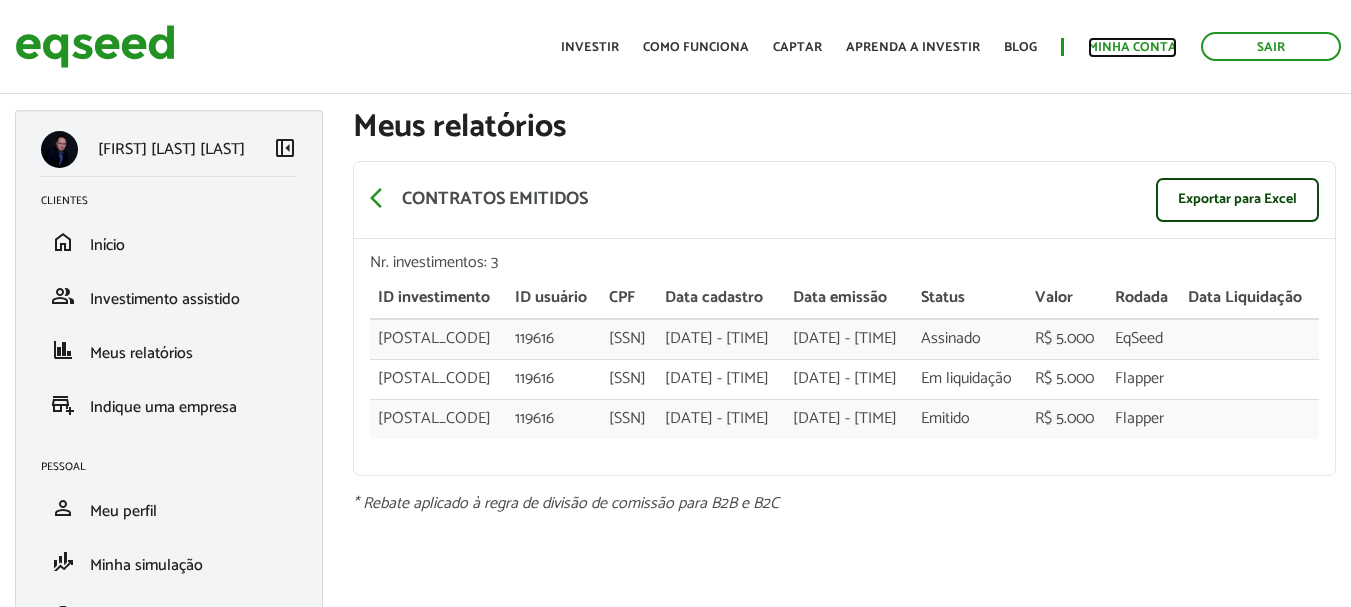 click on "Minha conta" at bounding box center (1132, 47) 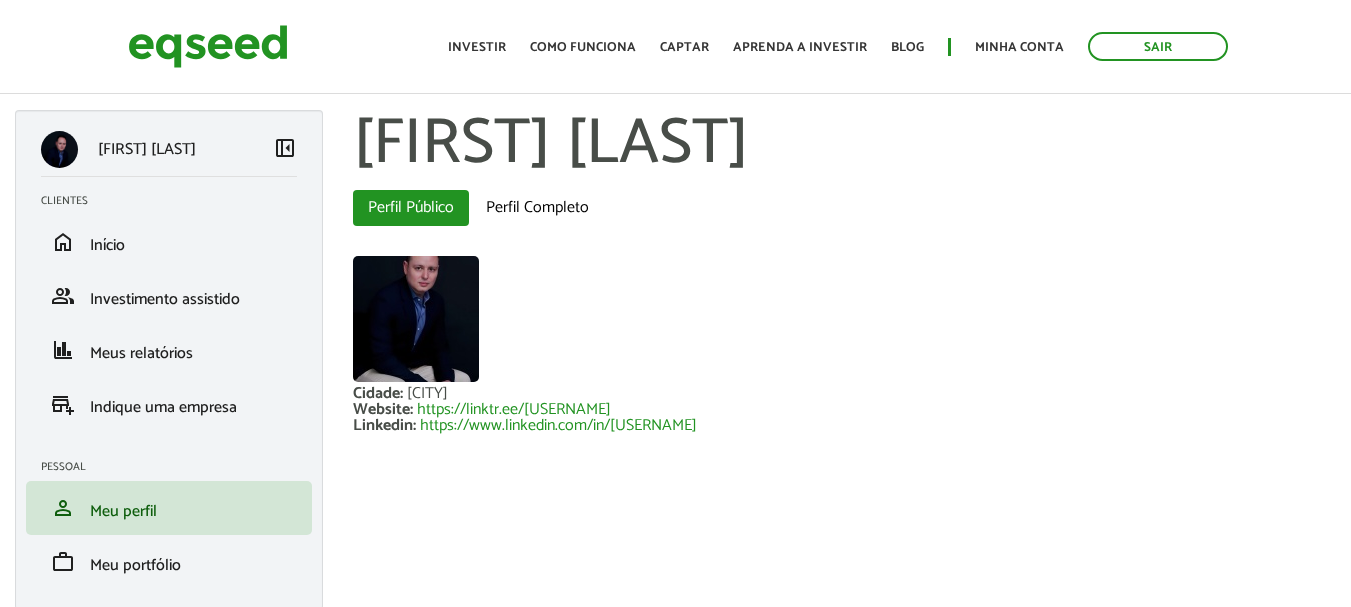 scroll, scrollTop: 0, scrollLeft: 0, axis: both 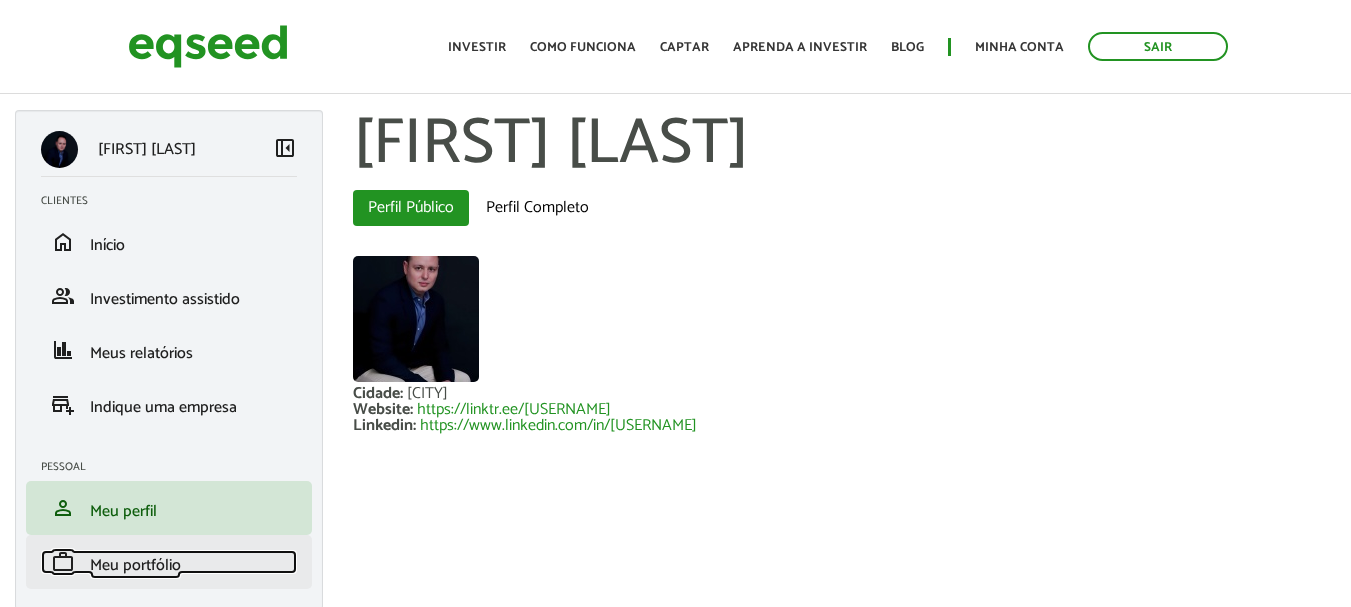 drag, startPoint x: 0, startPoint y: 0, endPoint x: 178, endPoint y: 577, distance: 603.8319 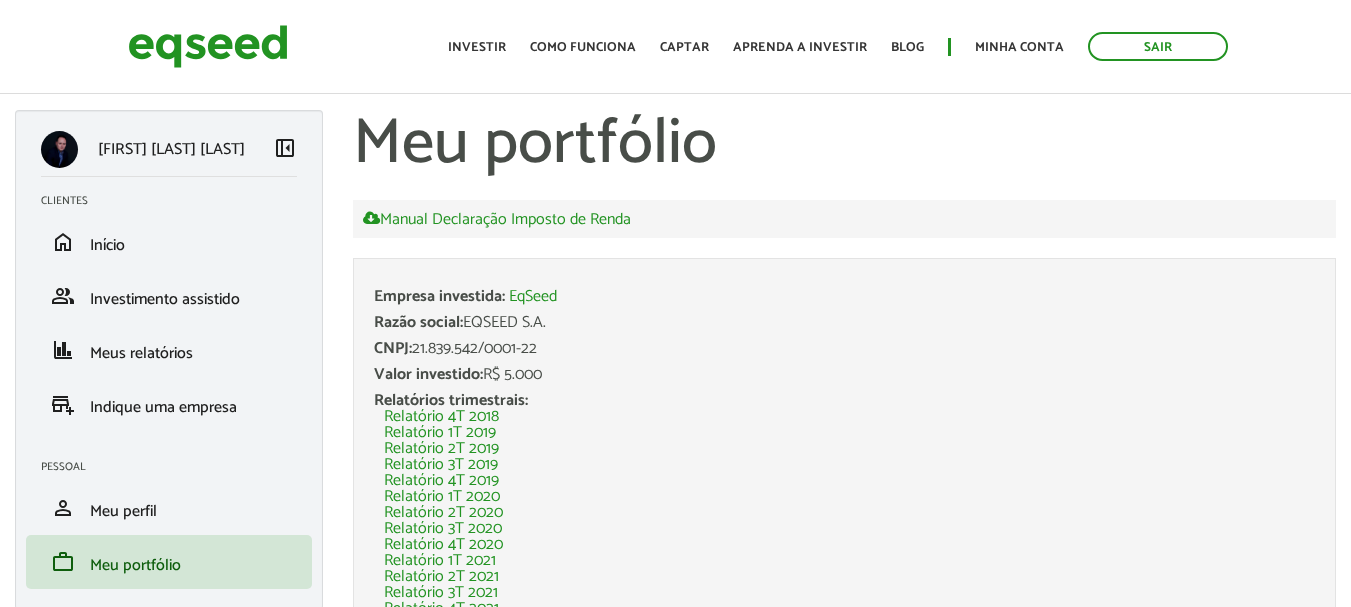 scroll, scrollTop: 0, scrollLeft: 0, axis: both 